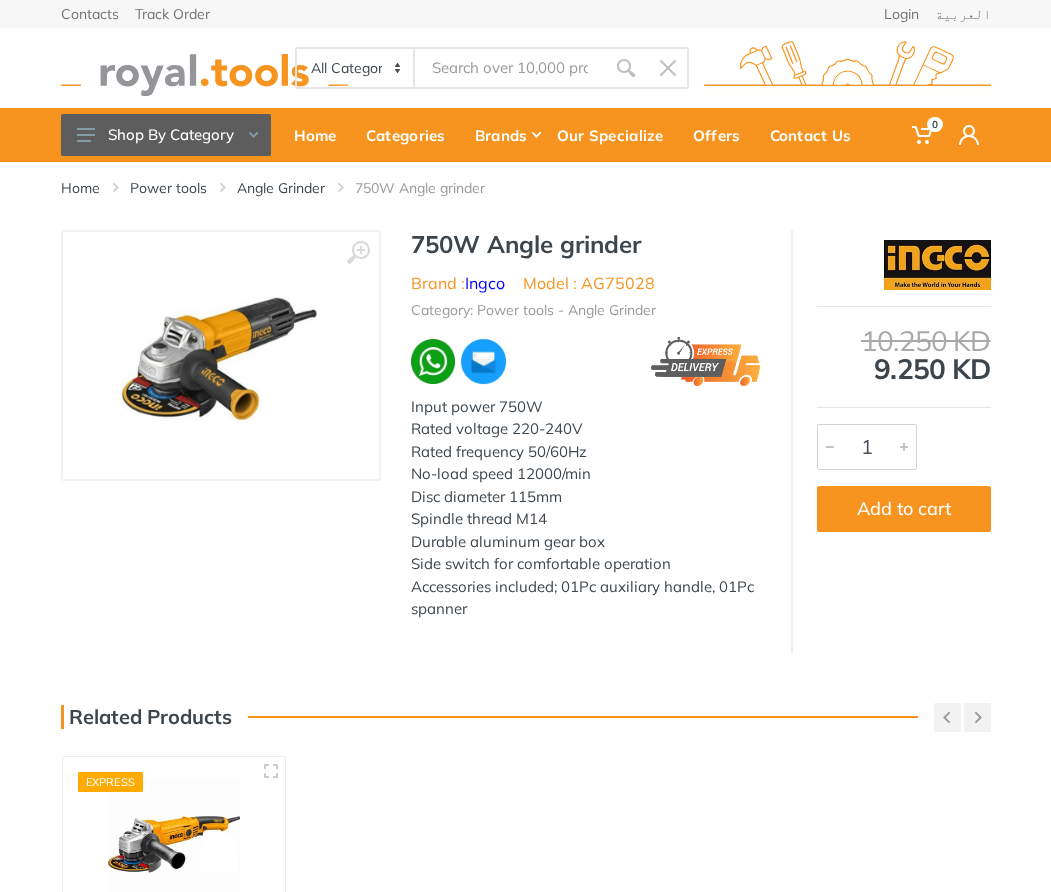 scroll, scrollTop: 0, scrollLeft: 0, axis: both 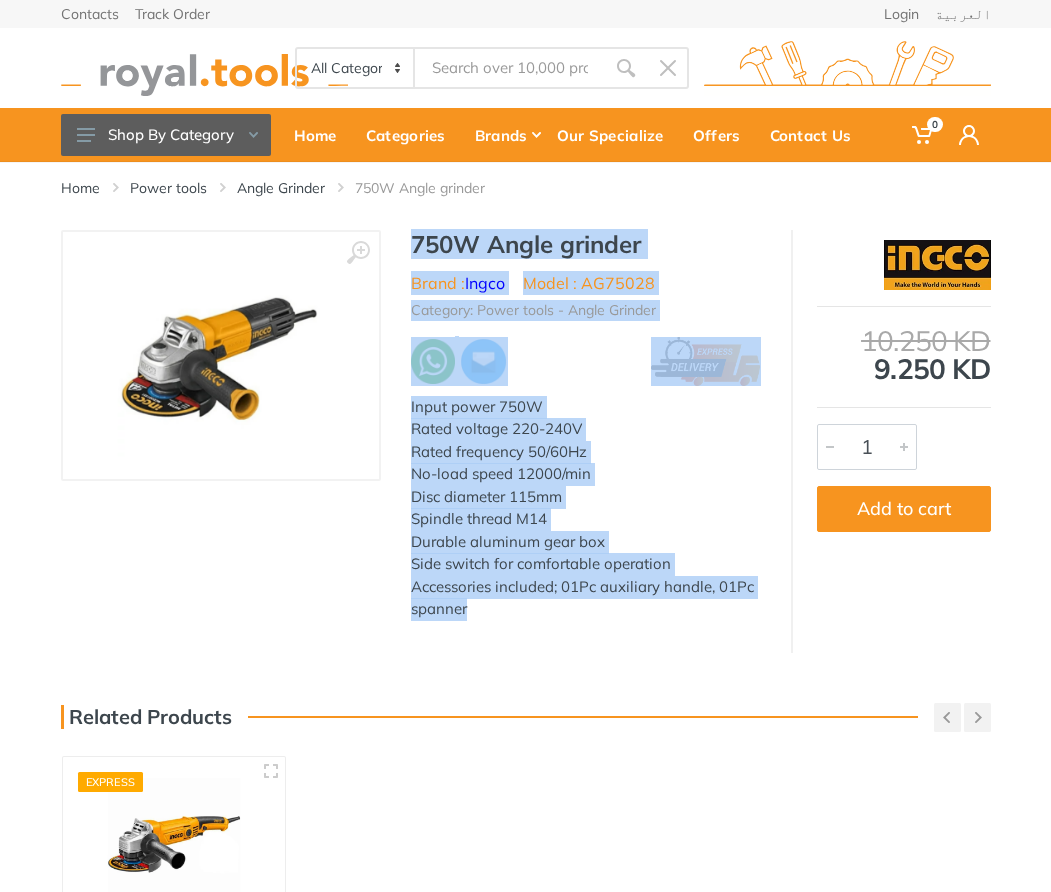 drag, startPoint x: 470, startPoint y: 612, endPoint x: 405, endPoint y: 247, distance: 370.7425 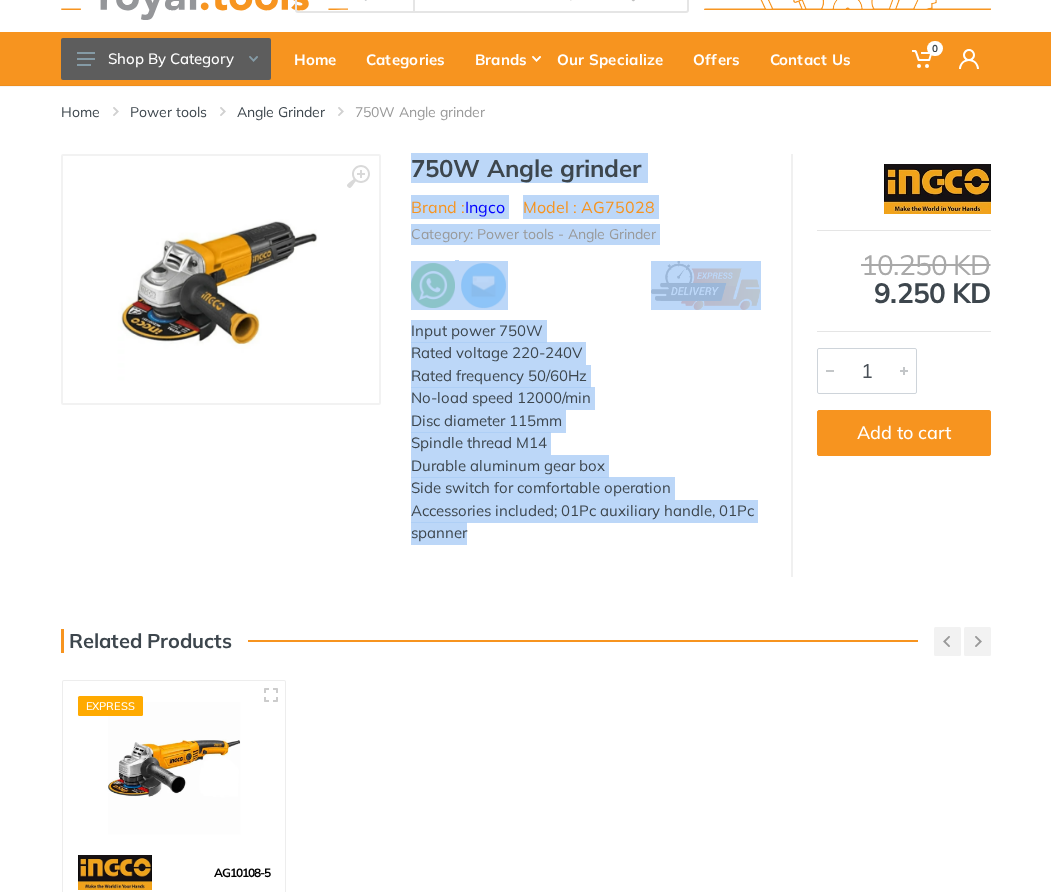 scroll, scrollTop: 80, scrollLeft: 0, axis: vertical 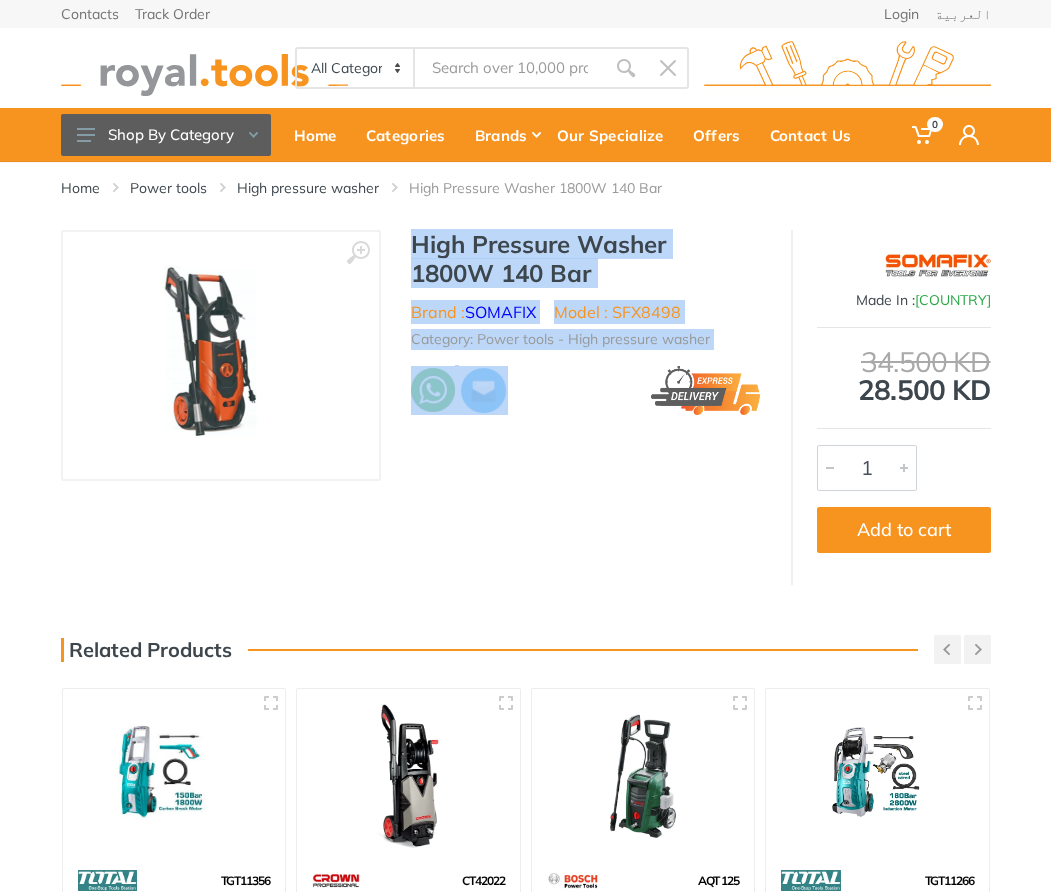 click on "‹ ›
High Pressure Washer 1800W 140 Bar
Brand :  SOMAFIX
China 1" at bounding box center [526, 407] 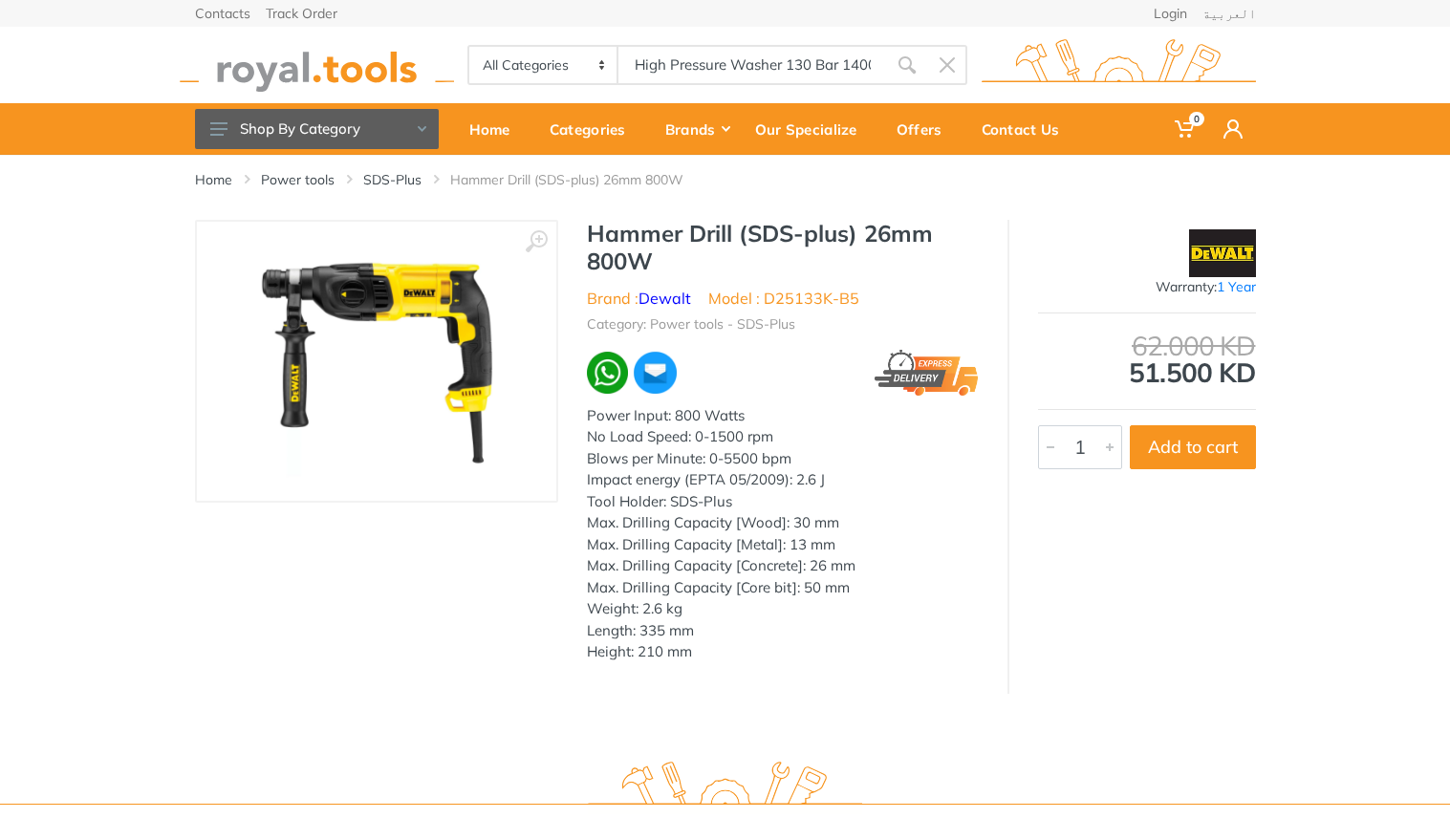 scroll, scrollTop: 0, scrollLeft: 0, axis: both 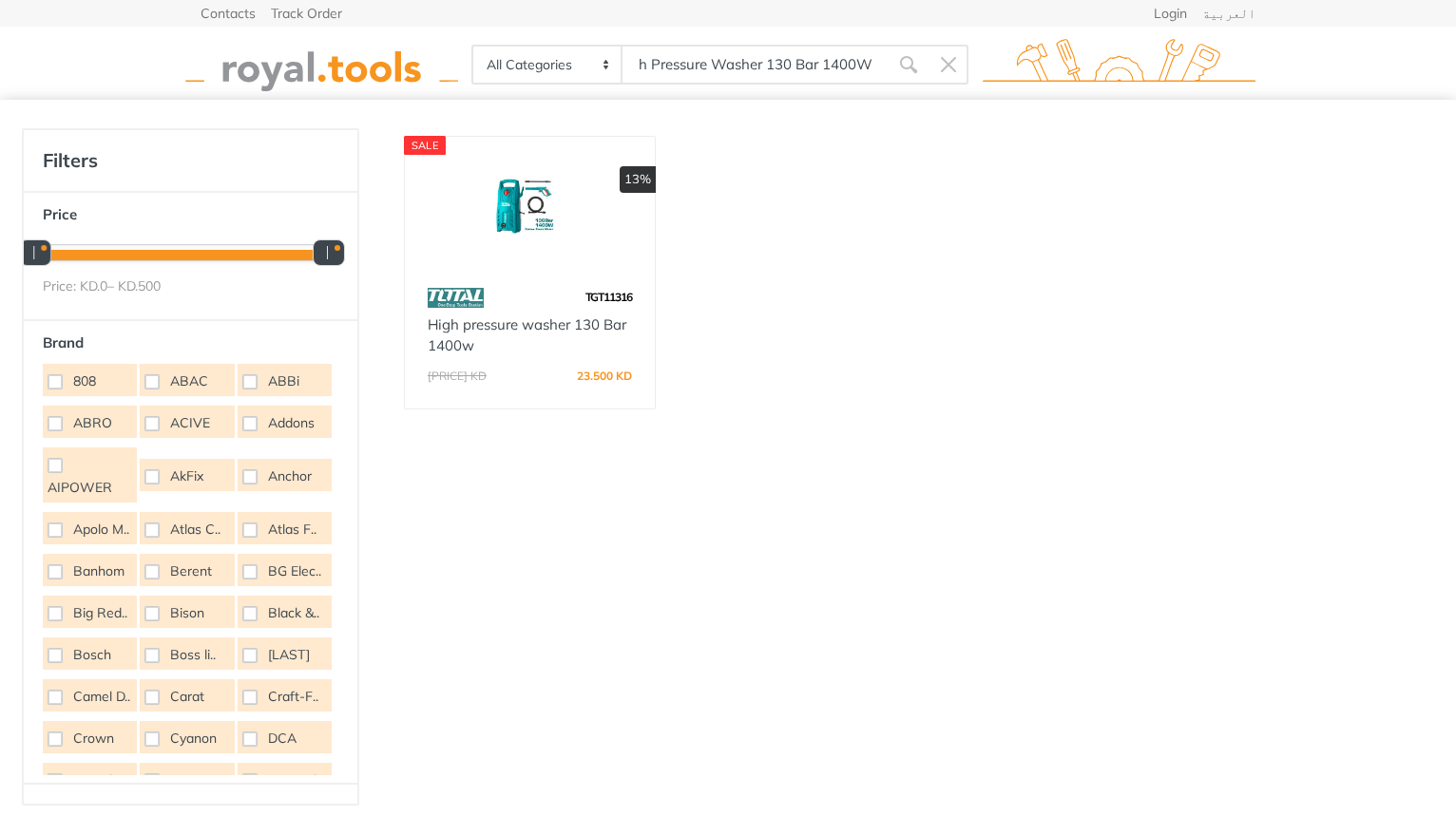 type on "High Pressure Washer 130 Bar 1400W" 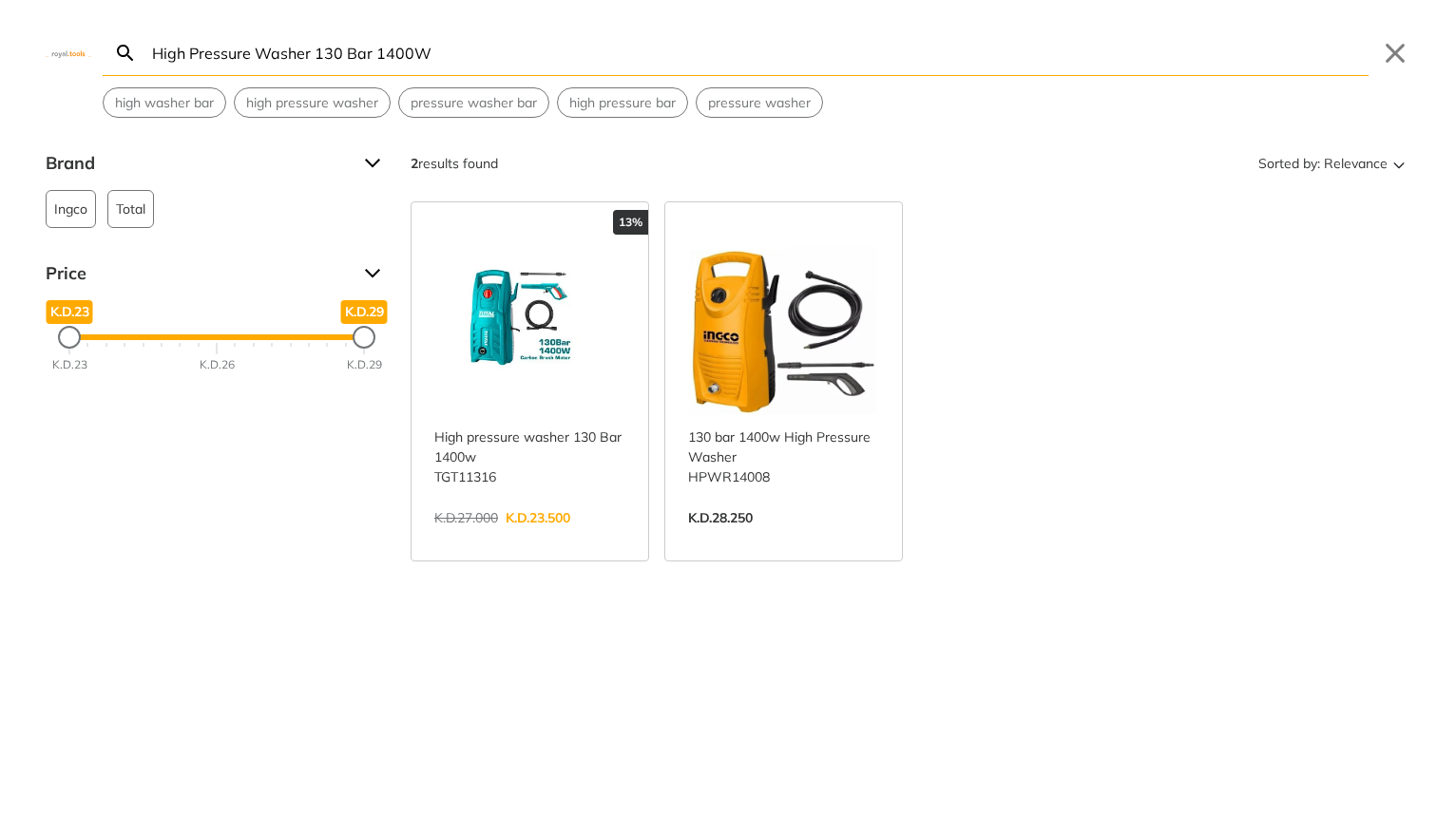 type on "High Pressure Washer 130 Bar 1400W" 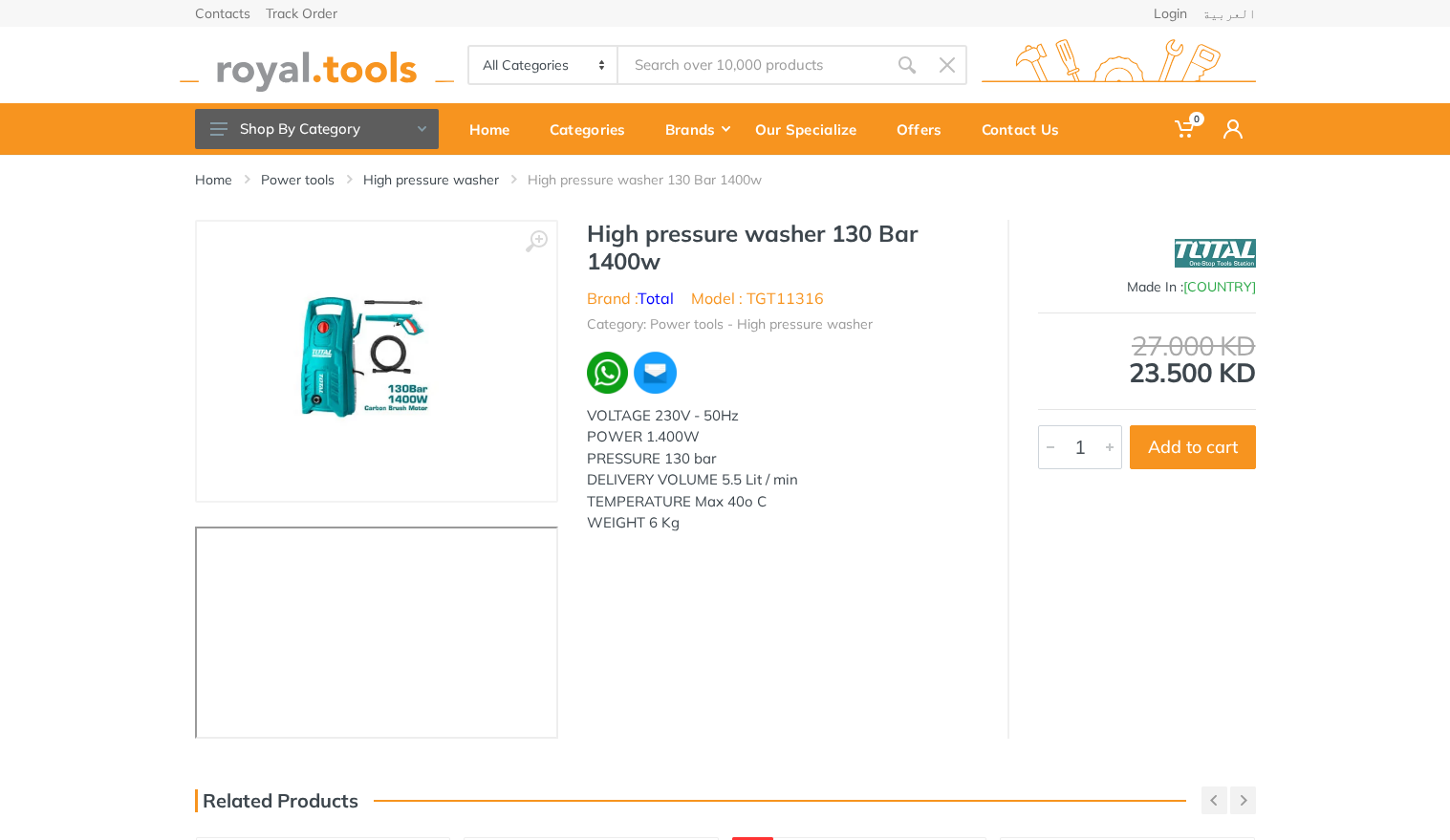scroll, scrollTop: 0, scrollLeft: 0, axis: both 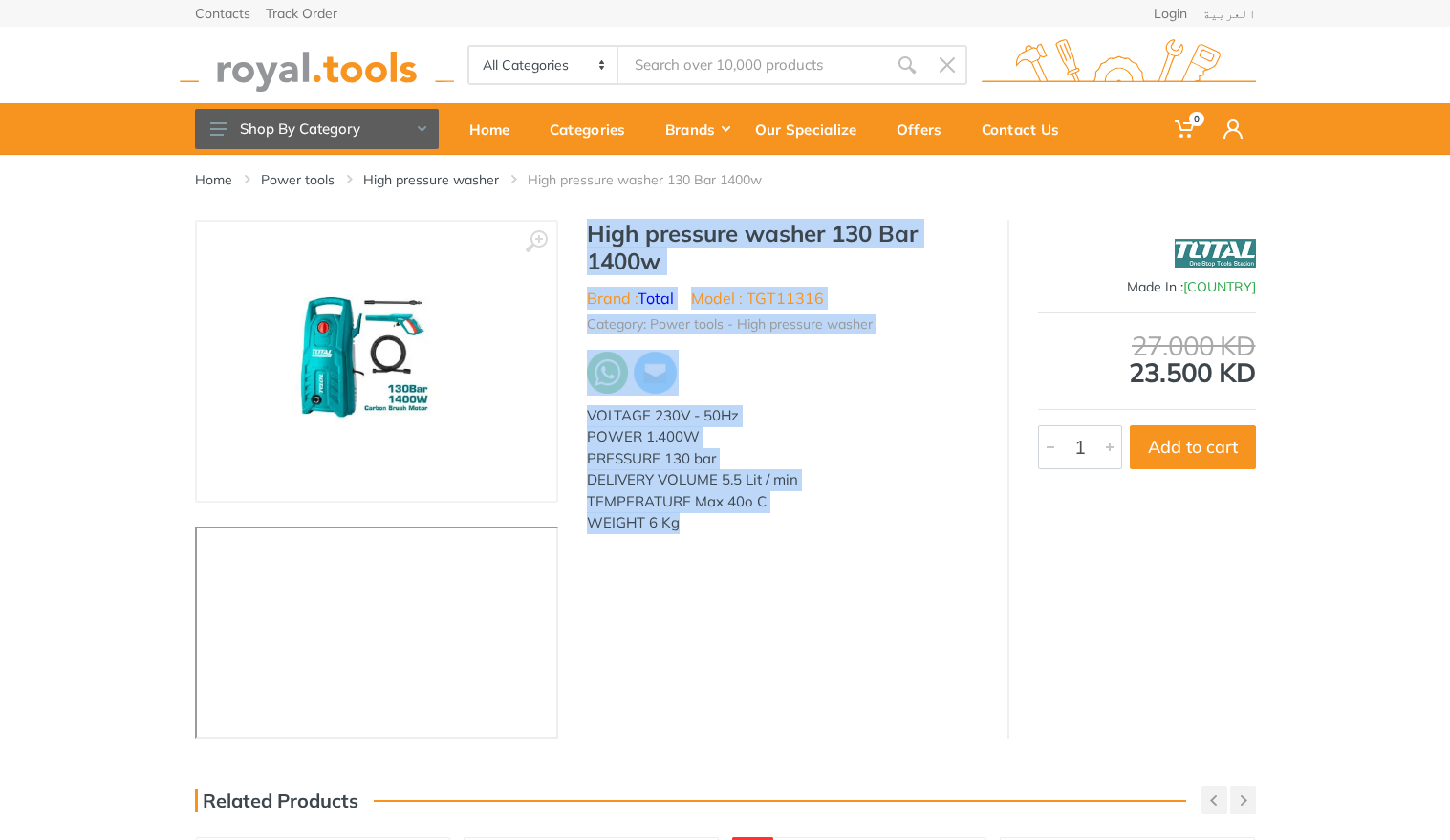 drag, startPoint x: 697, startPoint y: 518, endPoint x: 594, endPoint y: 241, distance: 295.53003 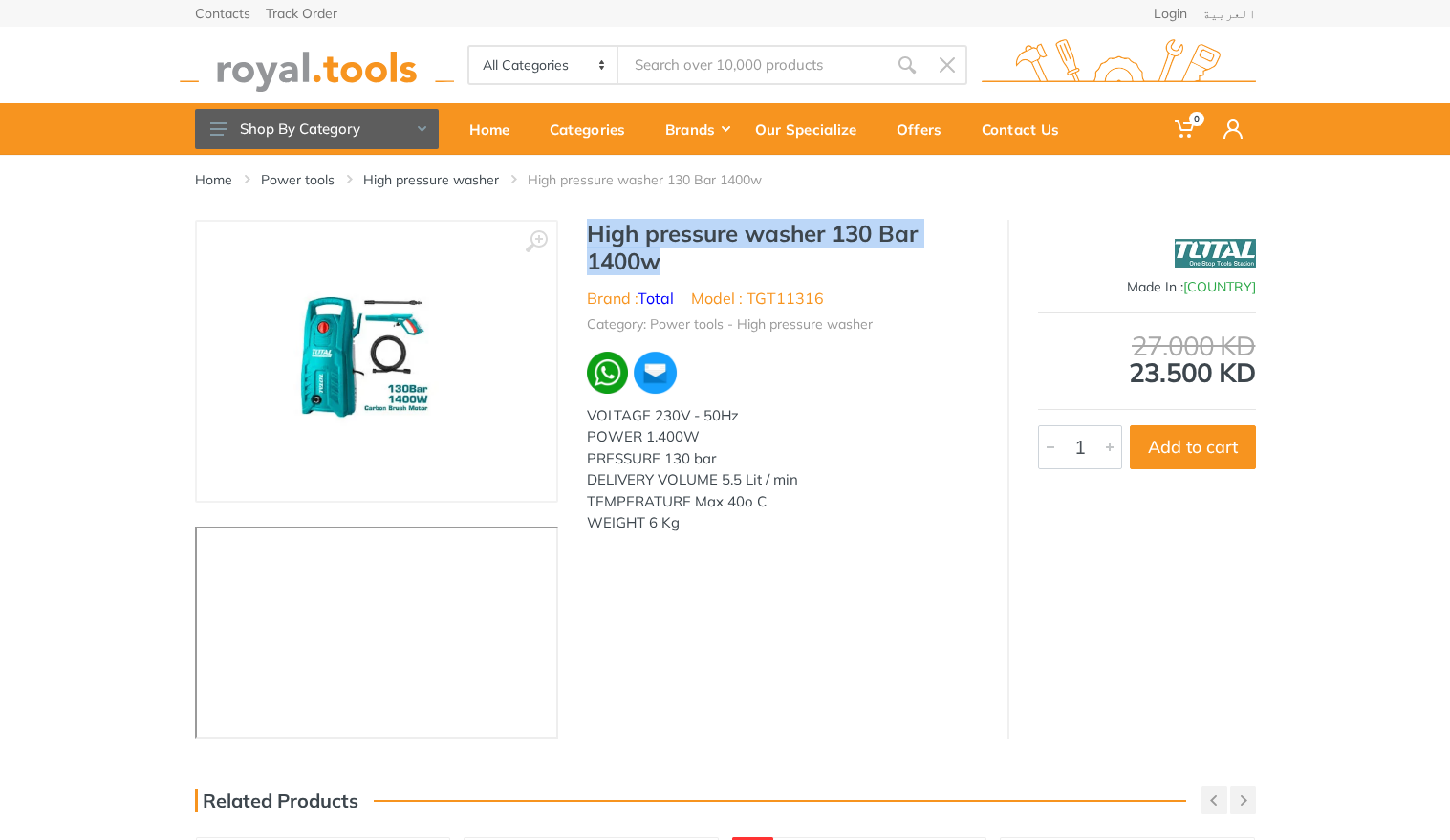 drag, startPoint x: 683, startPoint y: 263, endPoint x: 585, endPoint y: 234, distance: 102.20078 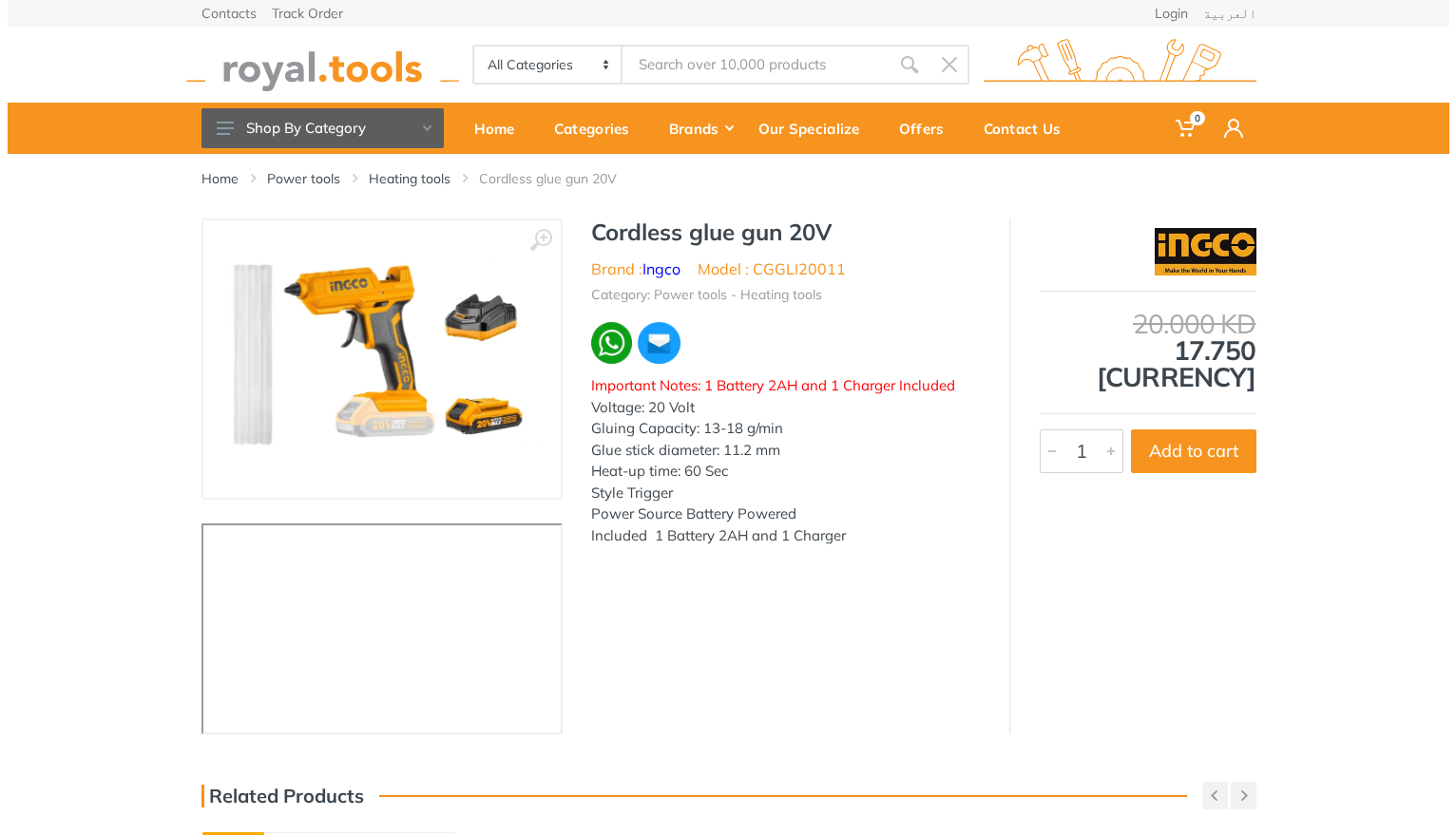 scroll, scrollTop: 0, scrollLeft: 0, axis: both 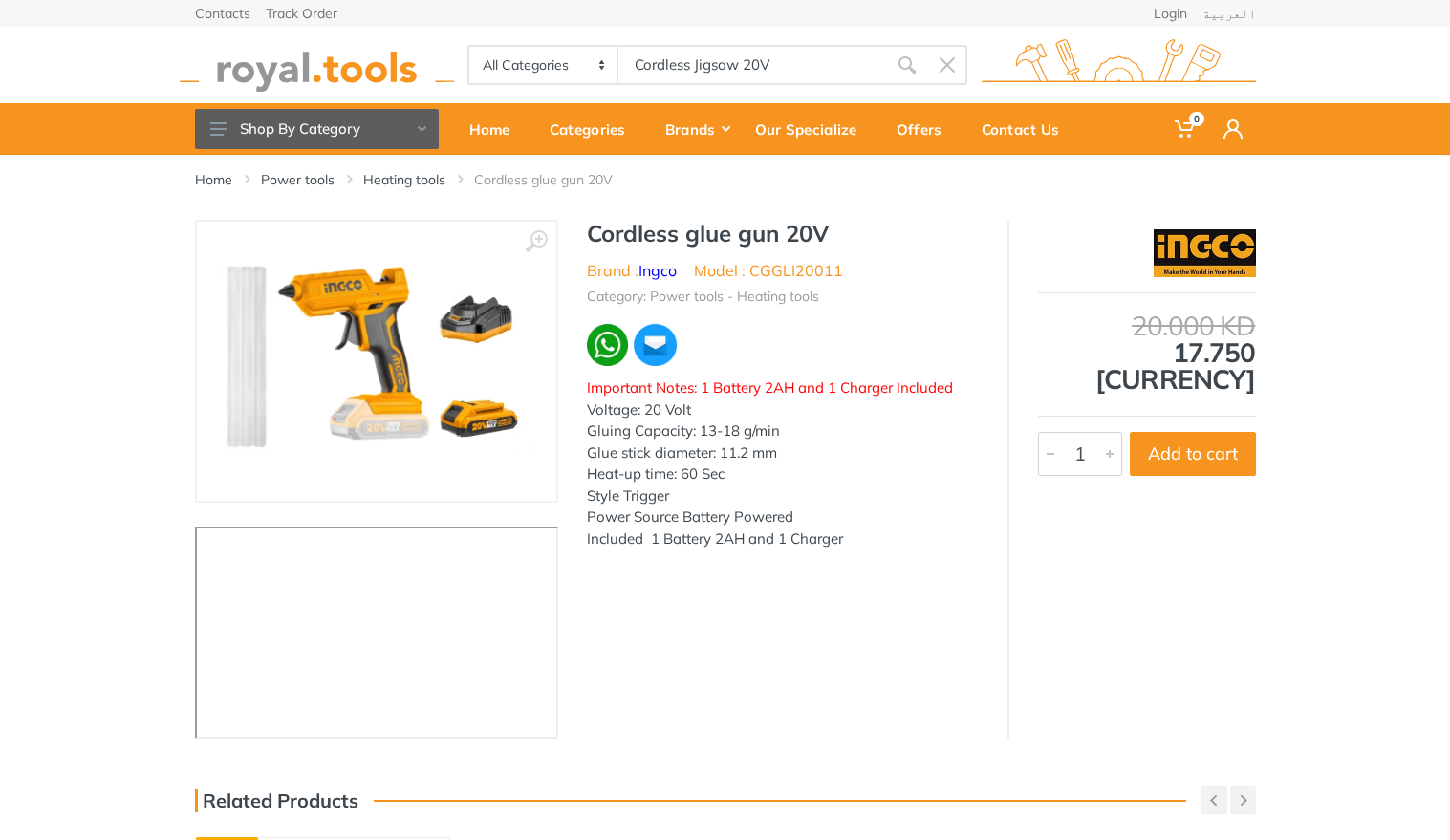 type on "Cordless Jigsaw 20V" 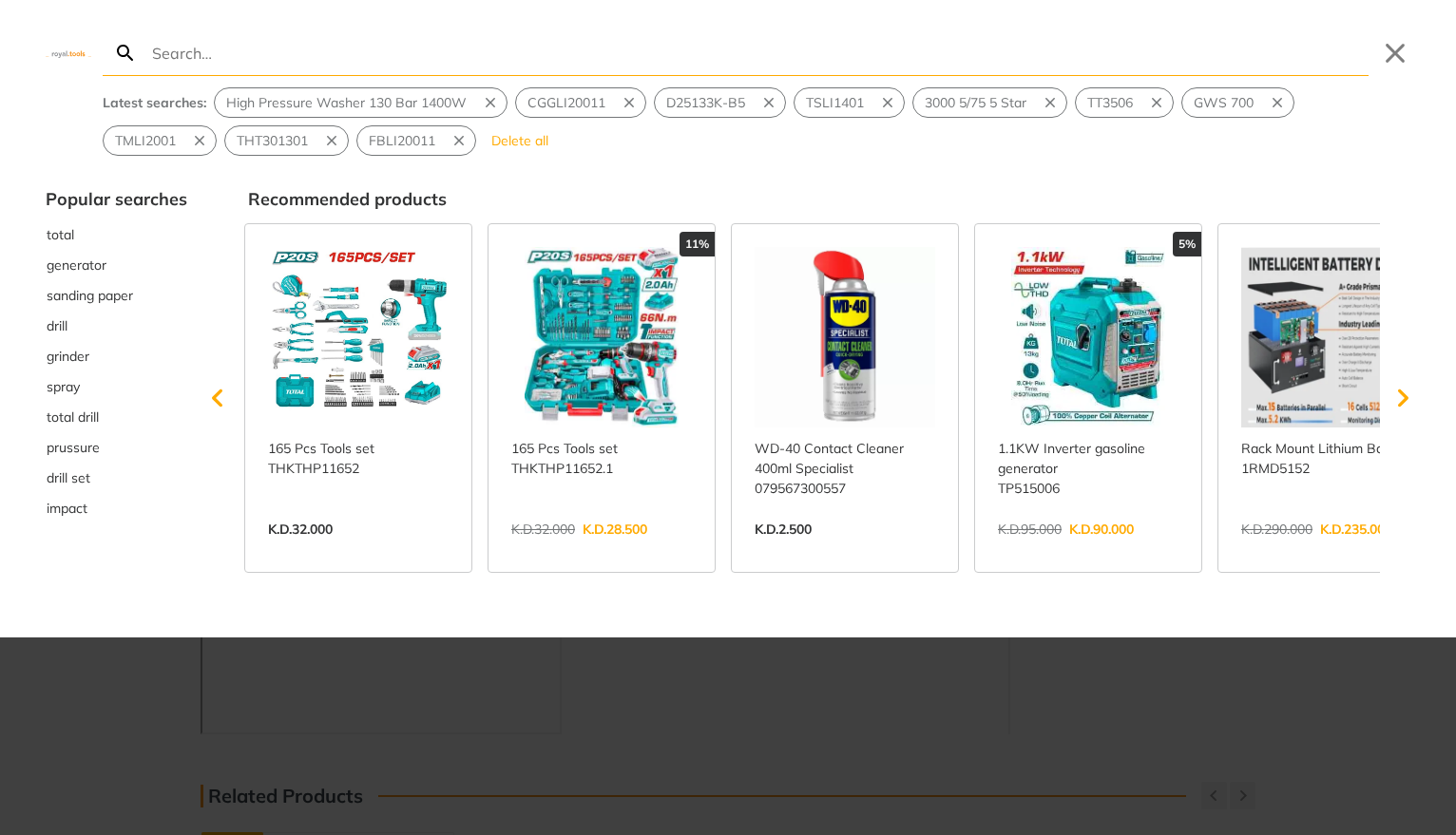 type on "Cordless Jigsaw 20V" 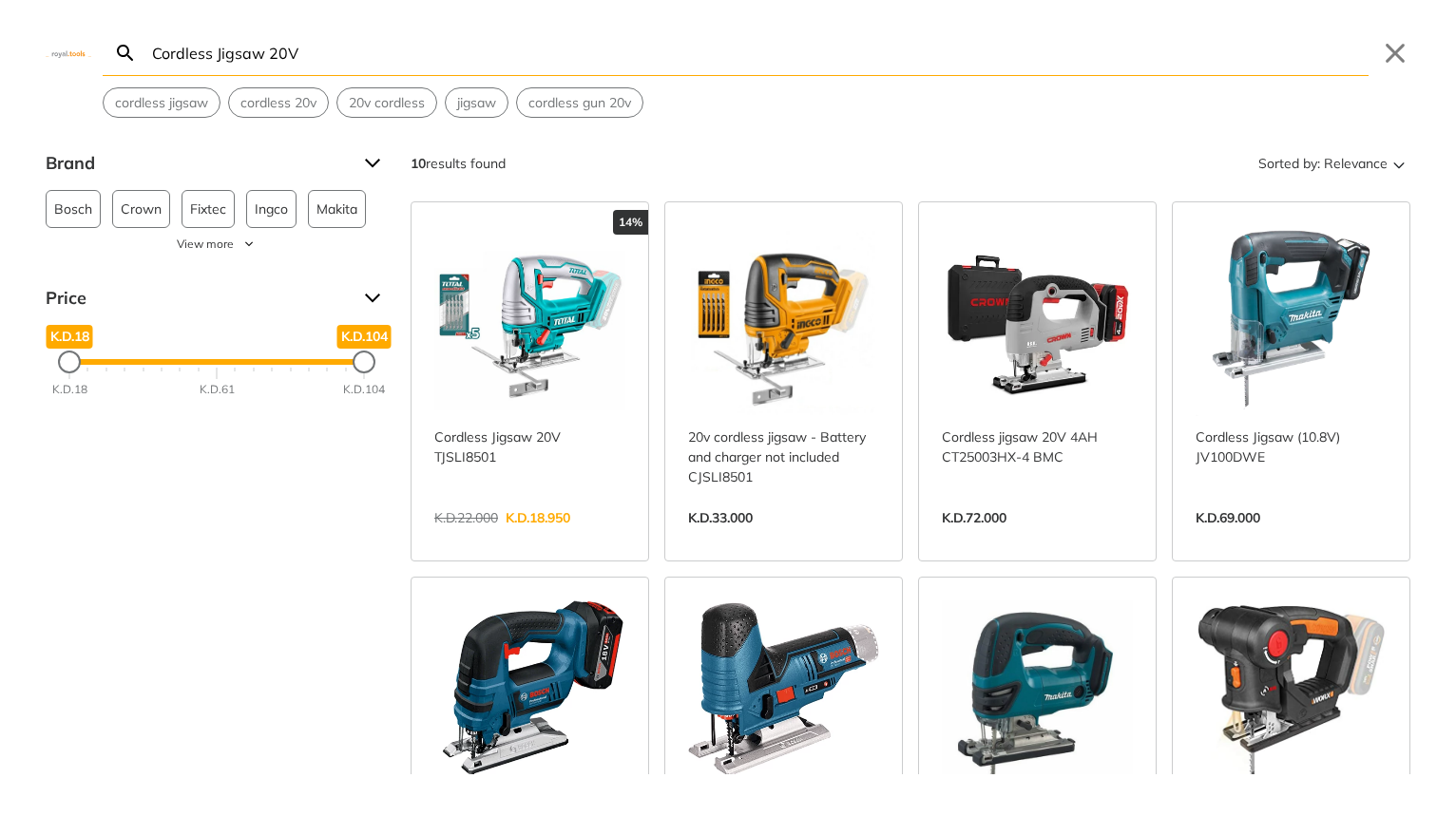 click on "View more →" at bounding box center (529, 538) 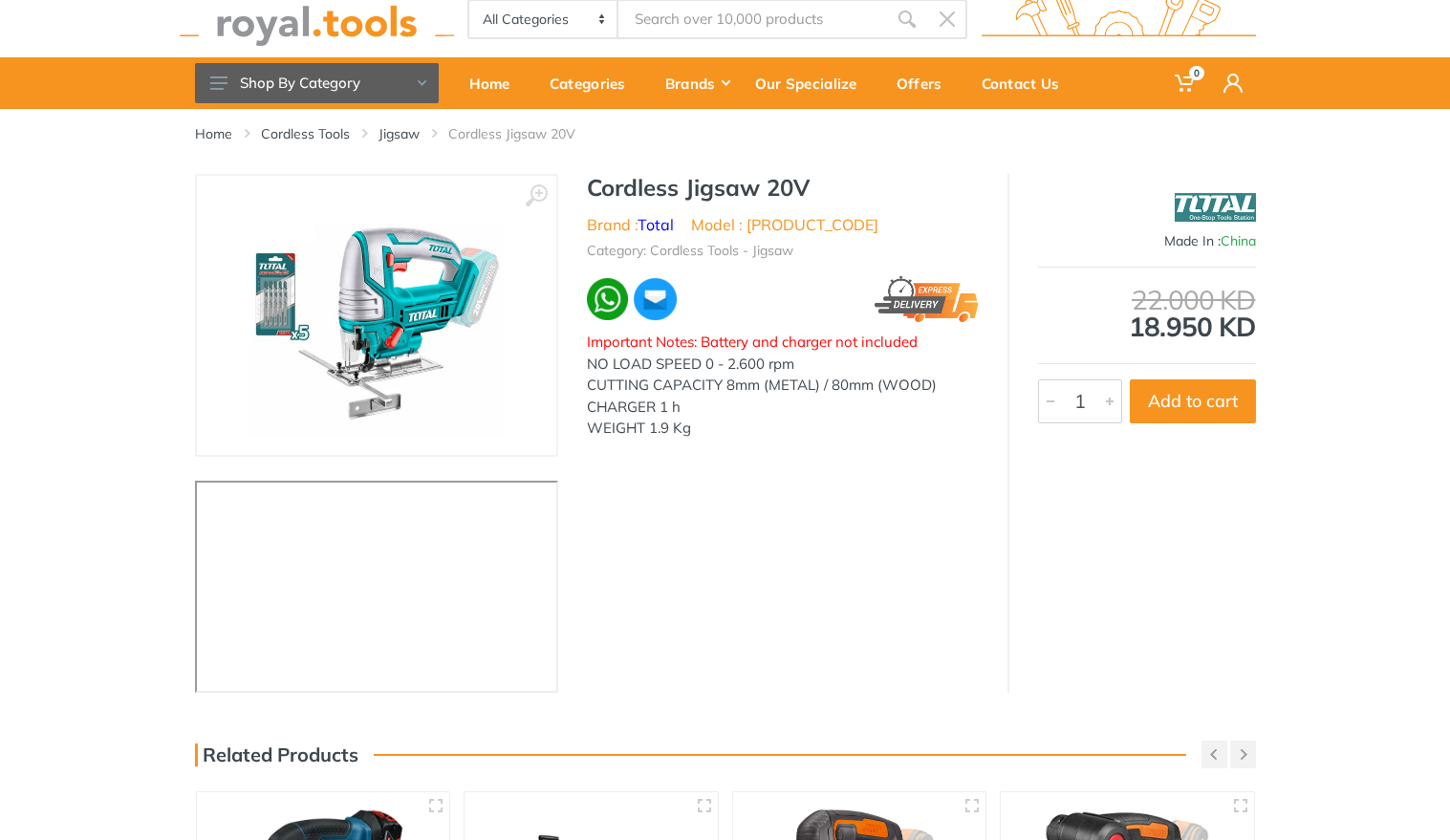 scroll, scrollTop: 46, scrollLeft: 0, axis: vertical 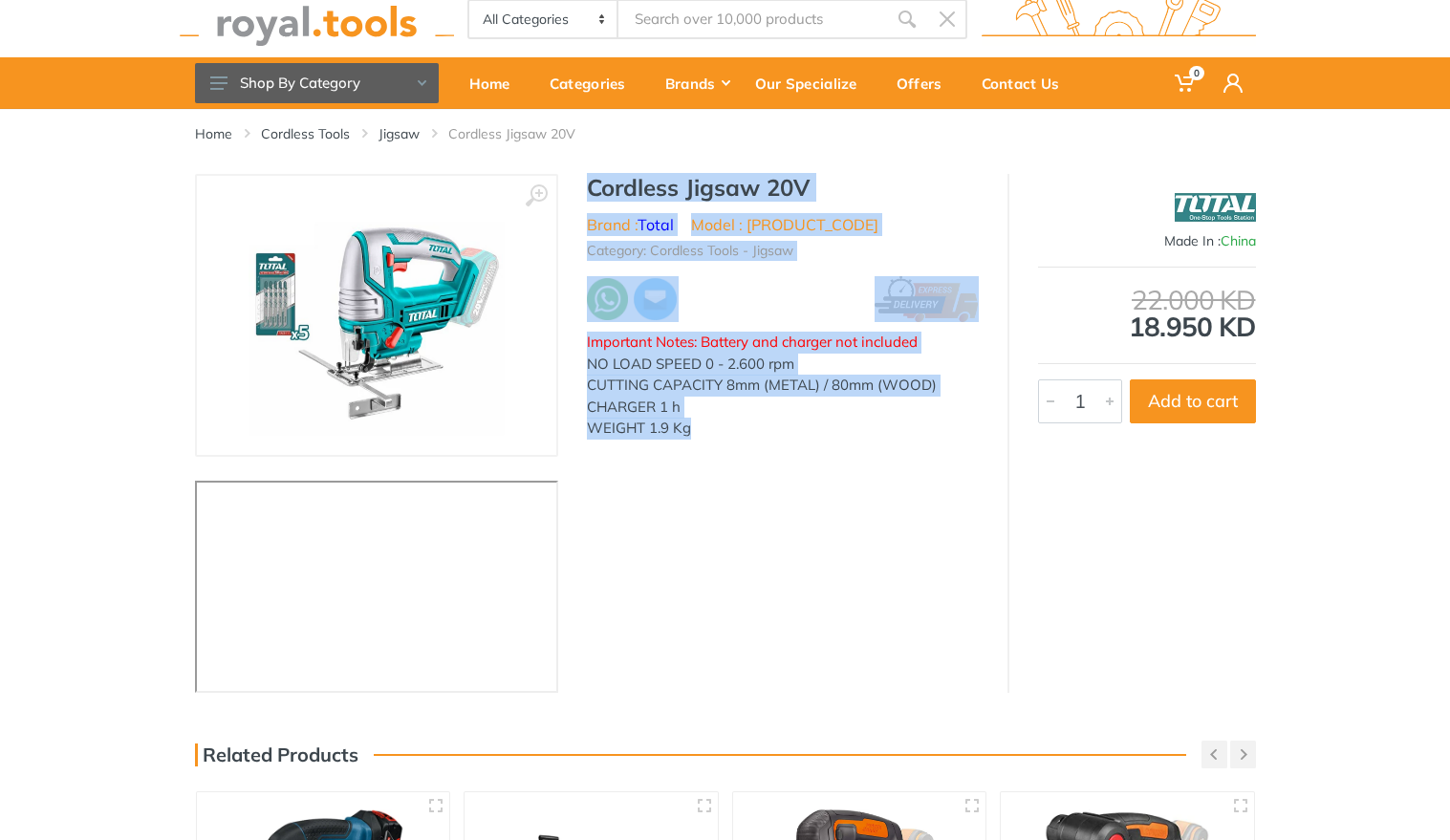 drag, startPoint x: 707, startPoint y: 436, endPoint x: 586, endPoint y: 191, distance: 273.2508 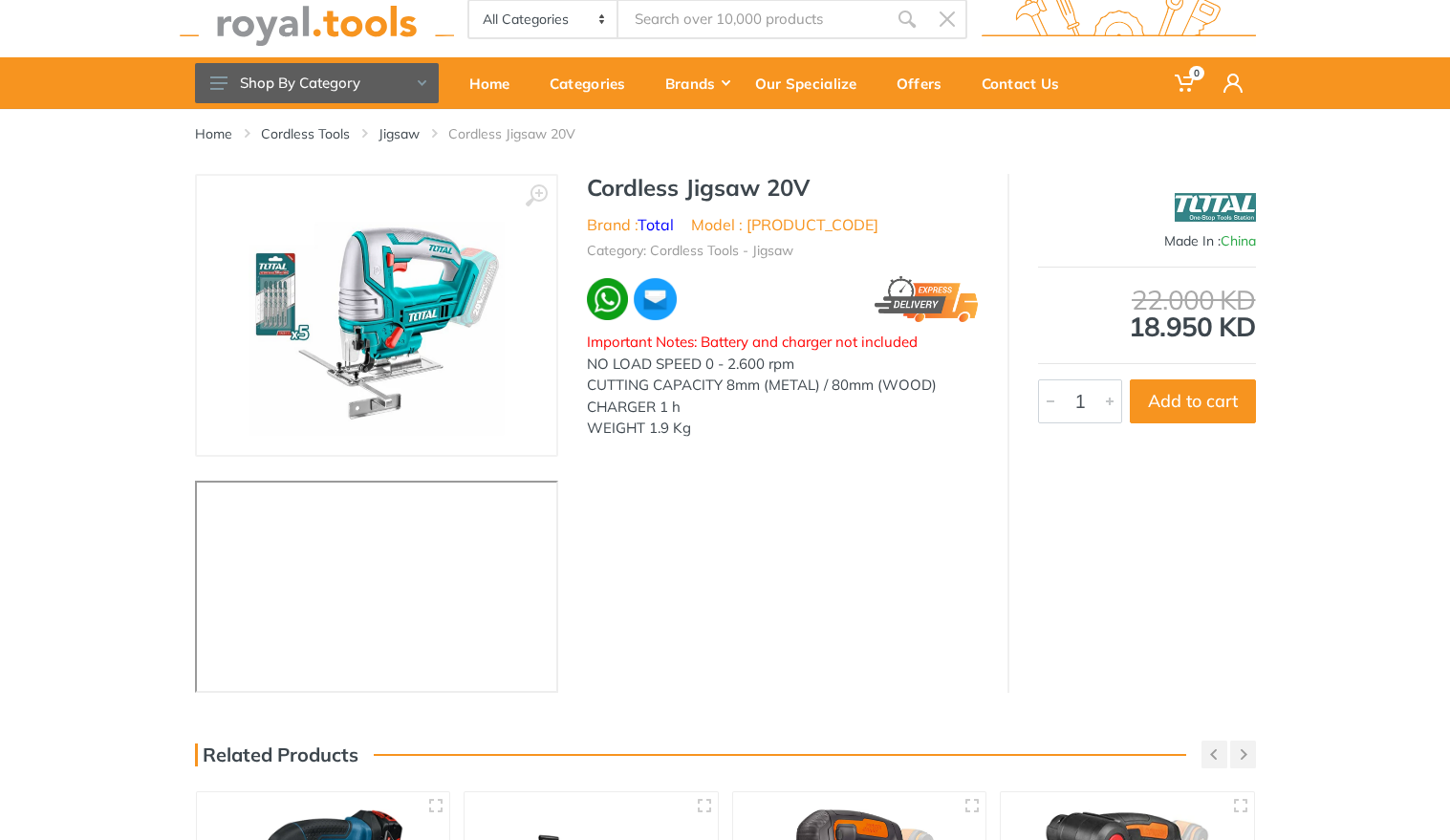 click on "‹ ›" at bounding box center (725, 433) 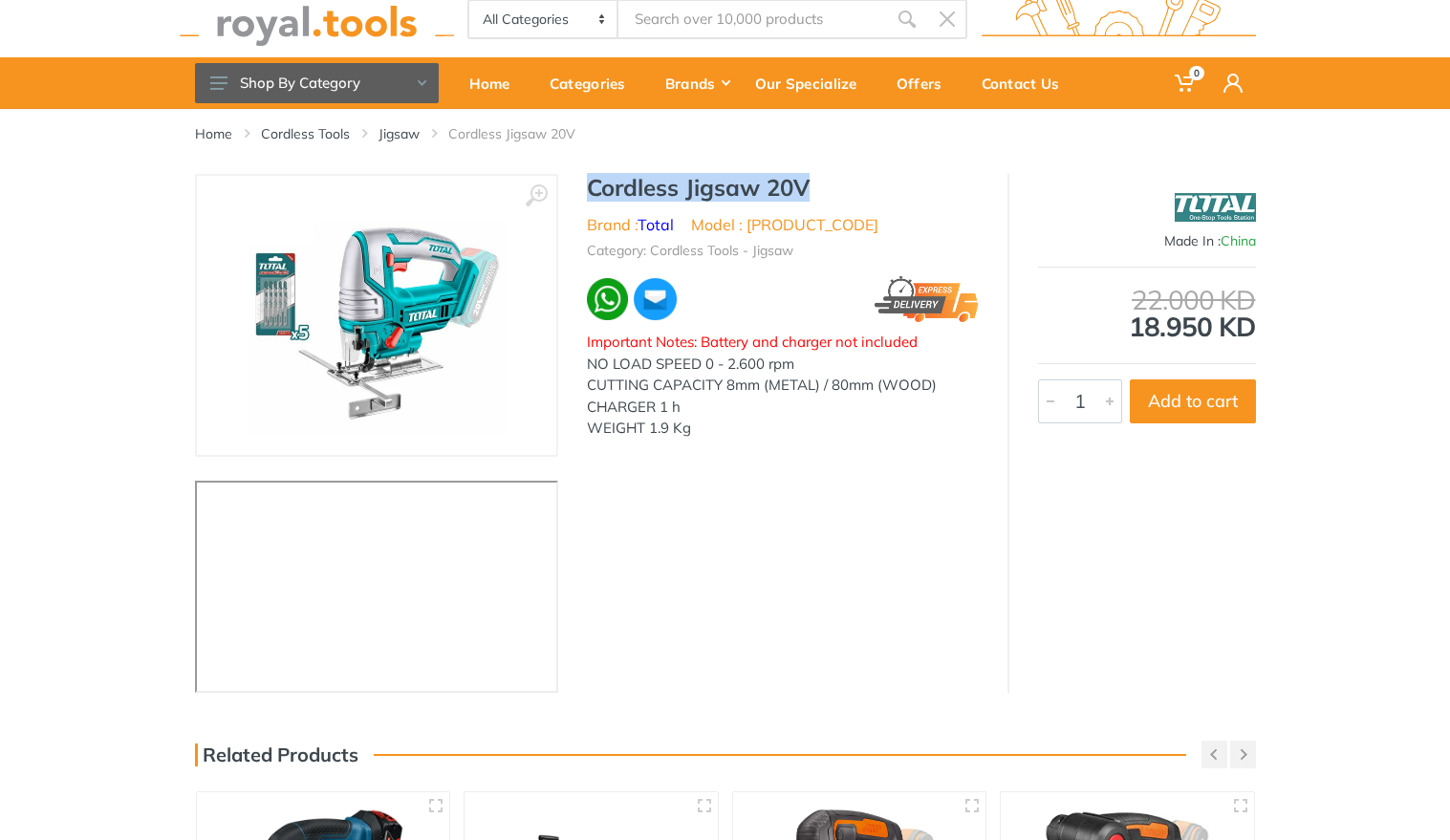 drag, startPoint x: 814, startPoint y: 187, endPoint x: 584, endPoint y: 190, distance: 230.01956 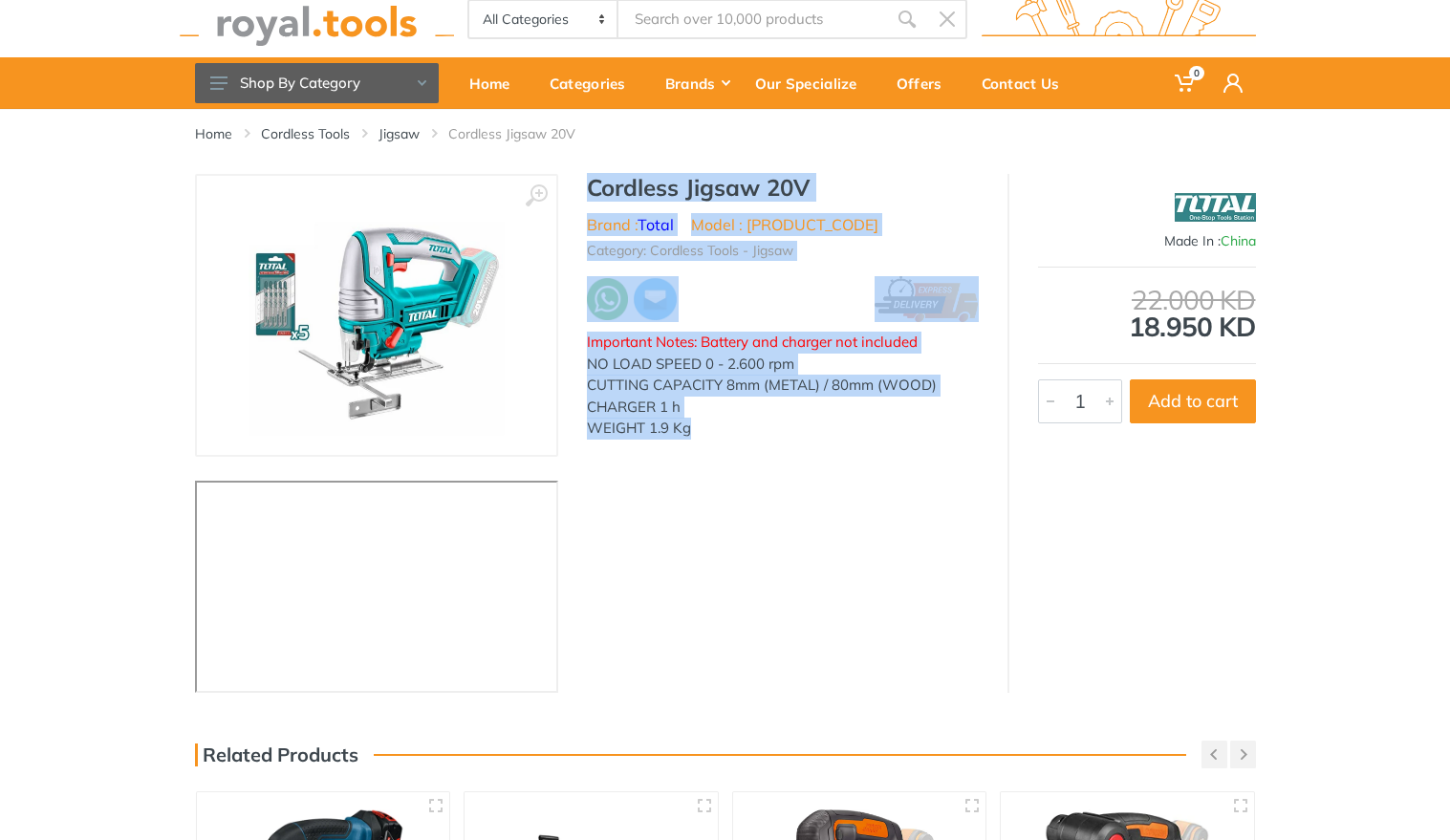 drag, startPoint x: 721, startPoint y: 434, endPoint x: 581, endPoint y: 190, distance: 281.31122 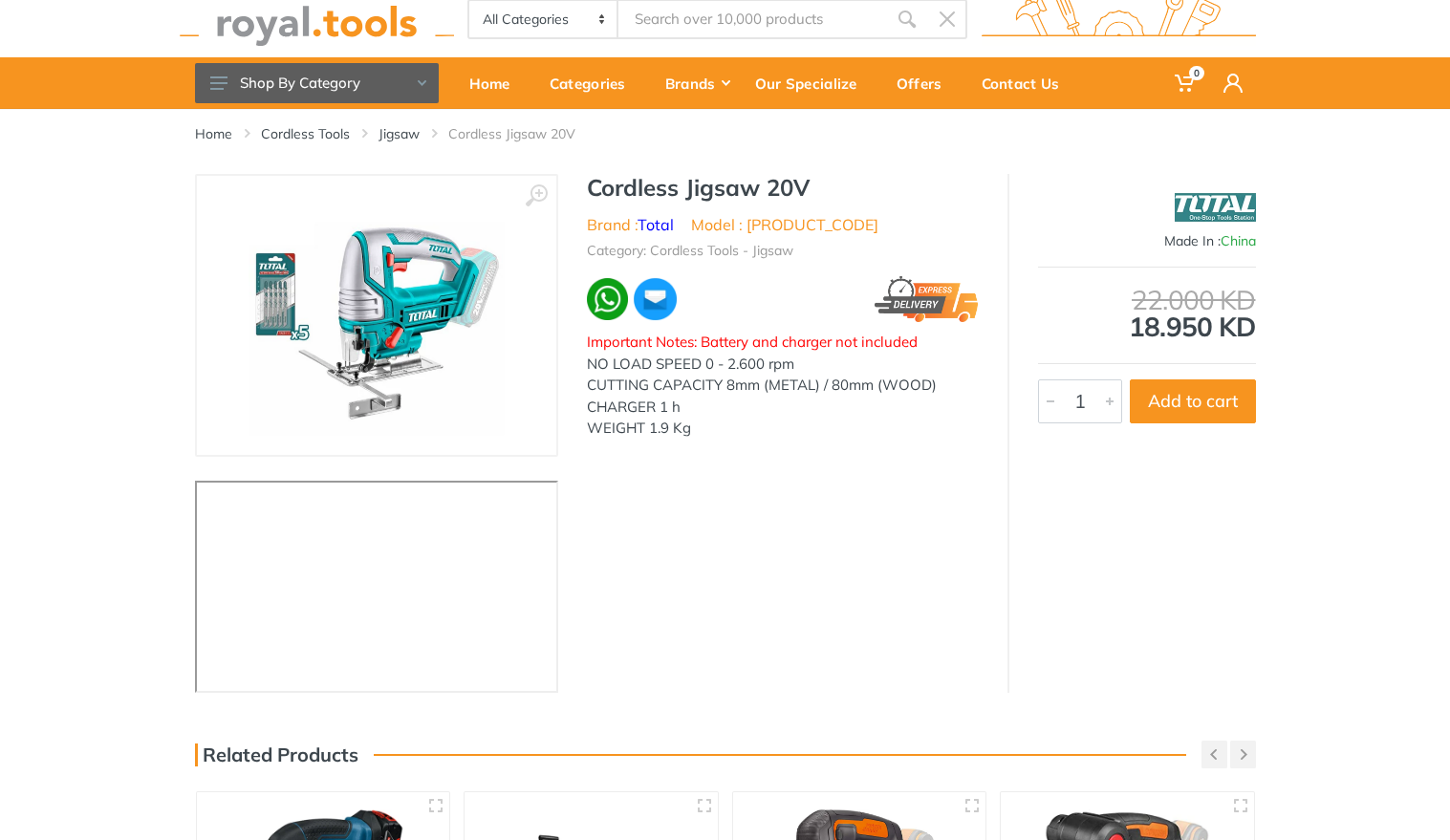 click at bounding box center (752, 19) 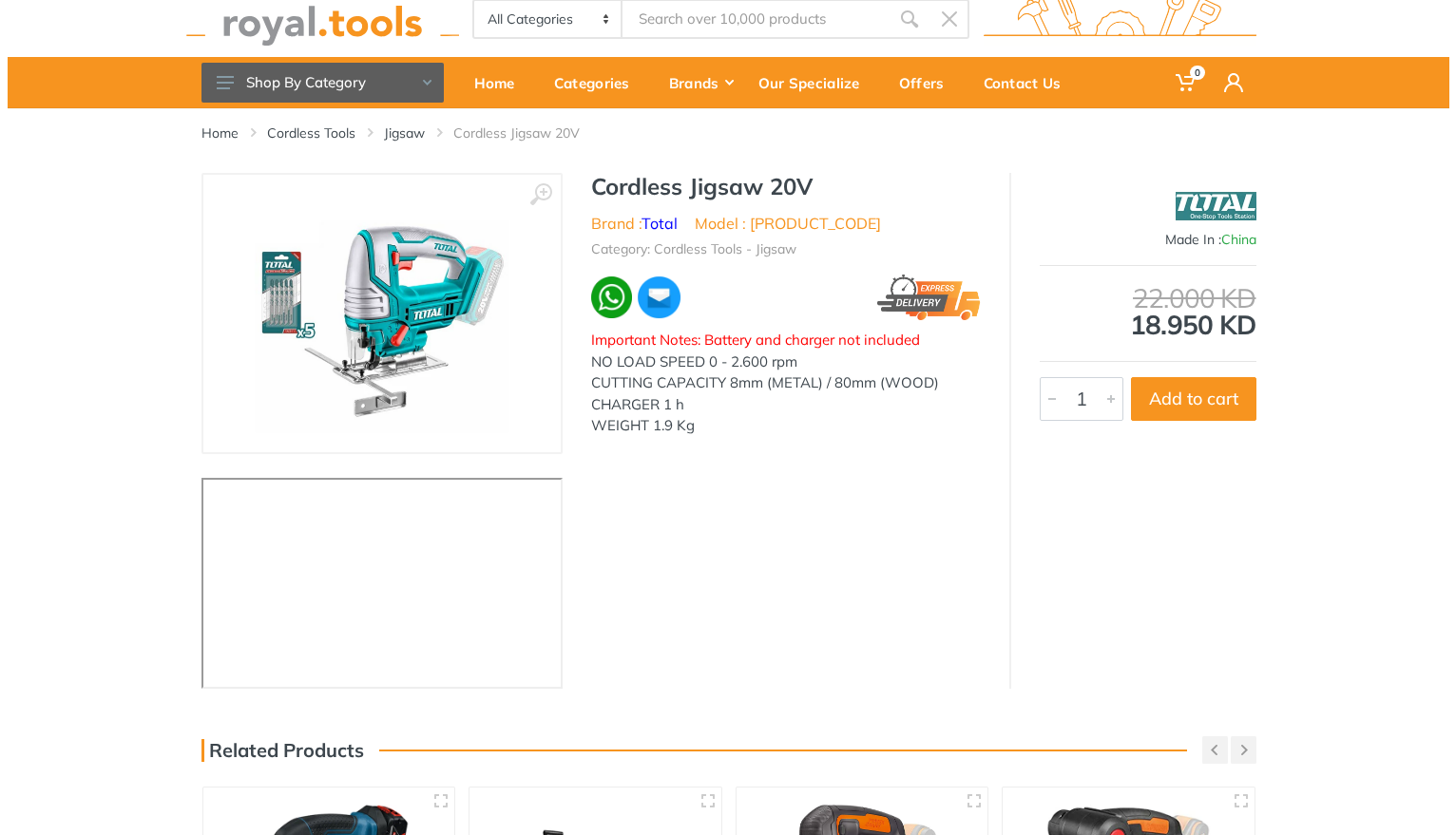 scroll, scrollTop: 0, scrollLeft: 0, axis: both 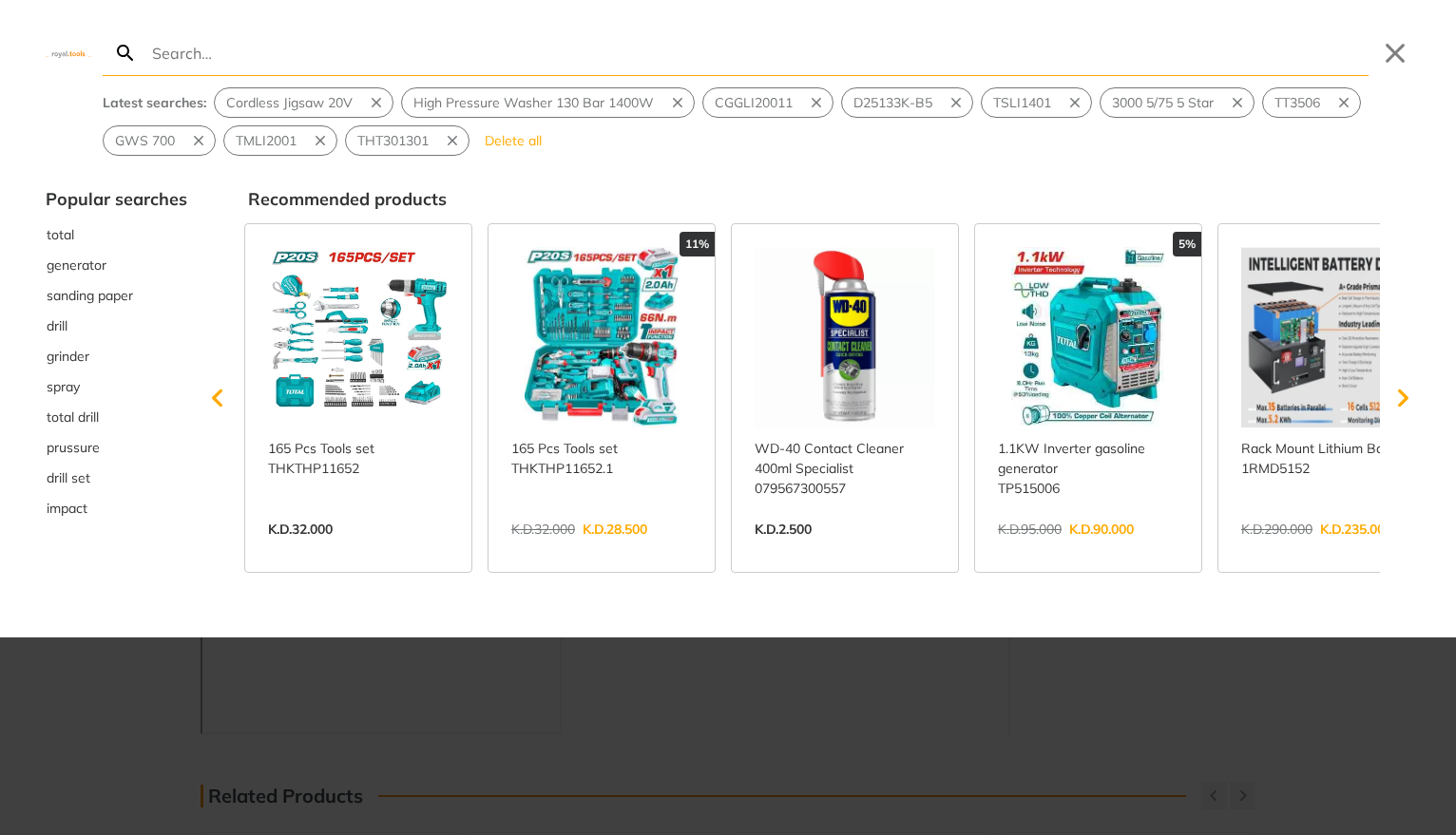 type on "s" 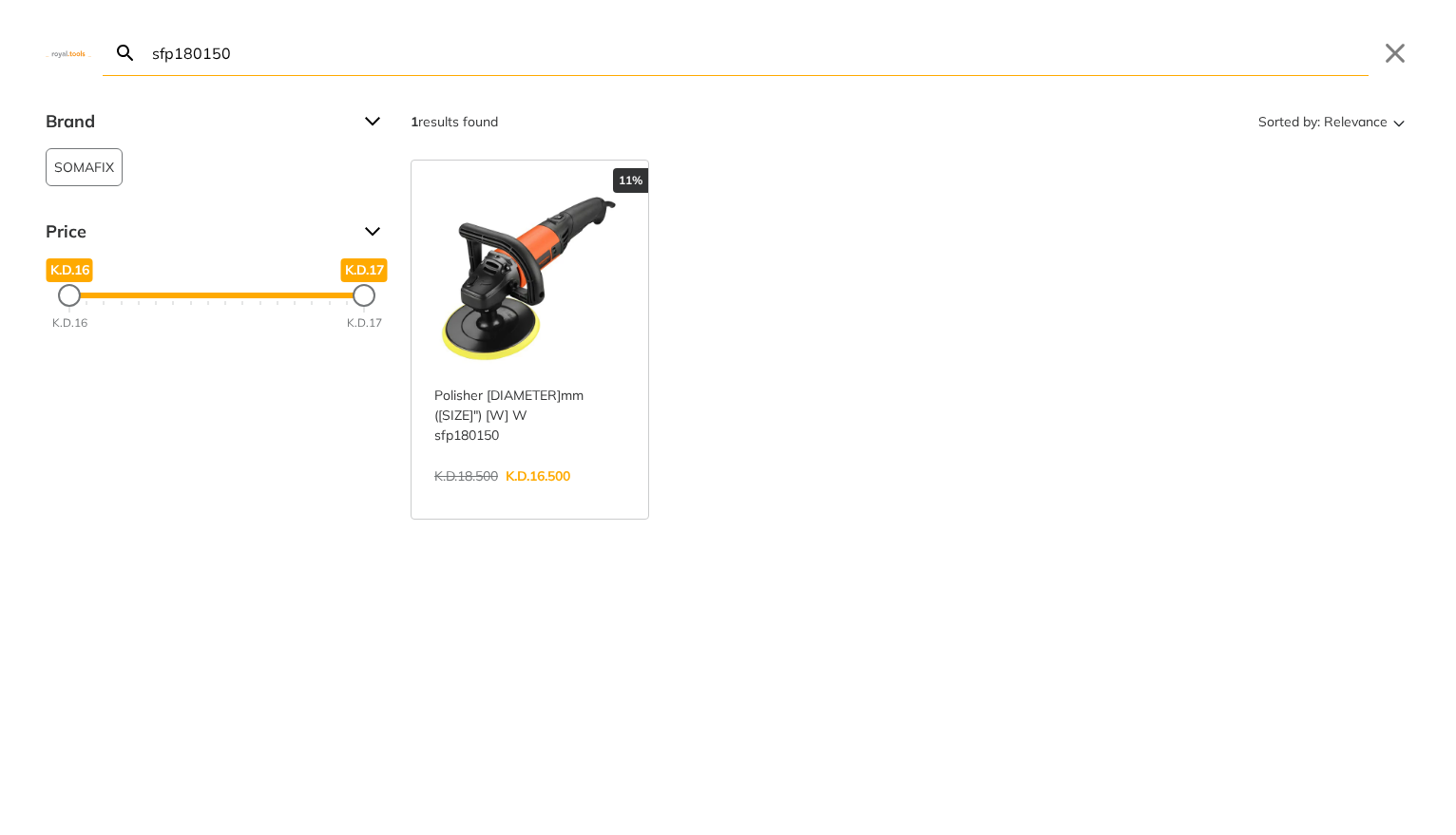 click on "sfp180150" at bounding box center (758, 52) 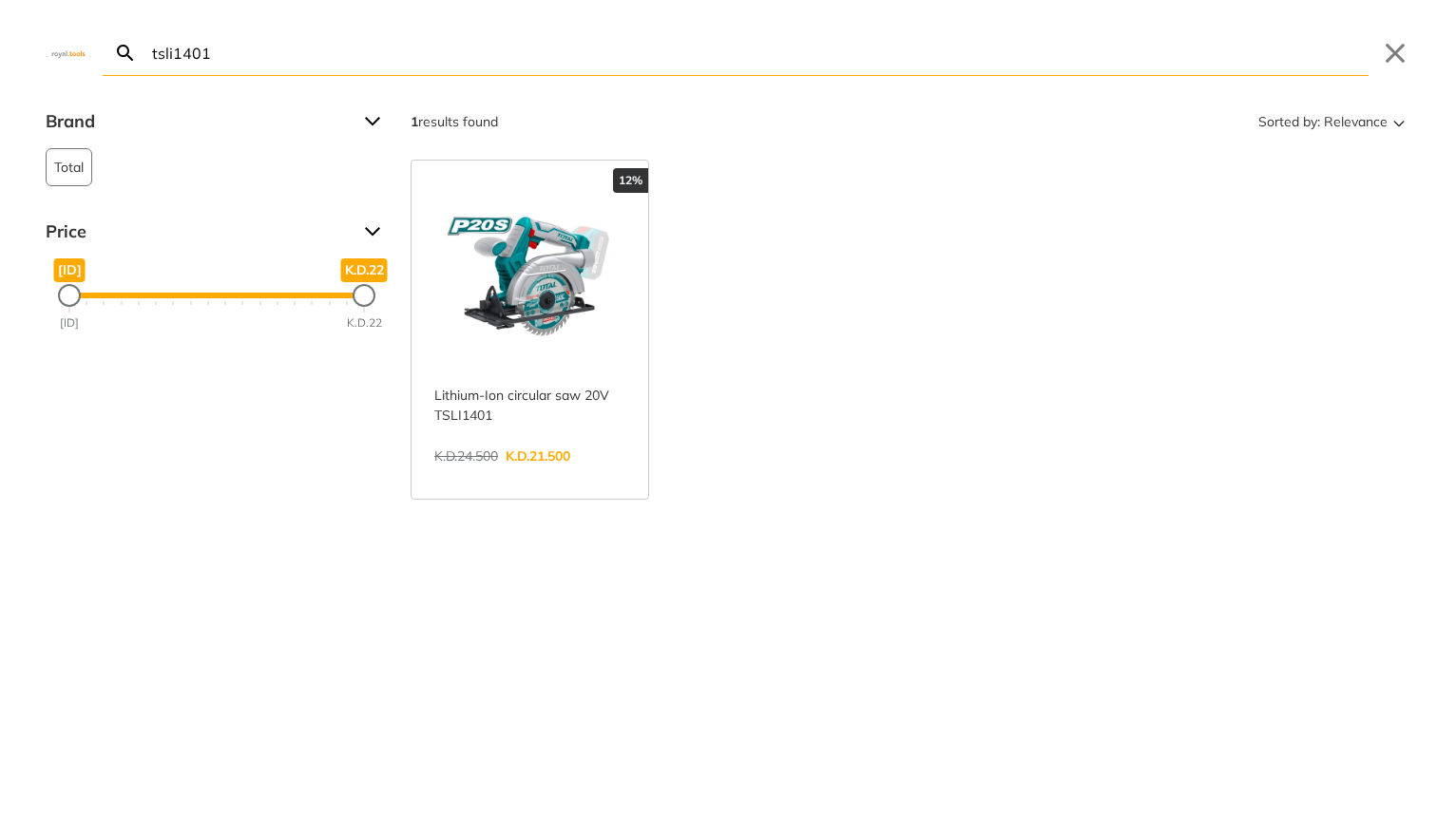 click on "tsli1401" at bounding box center (758, 52) 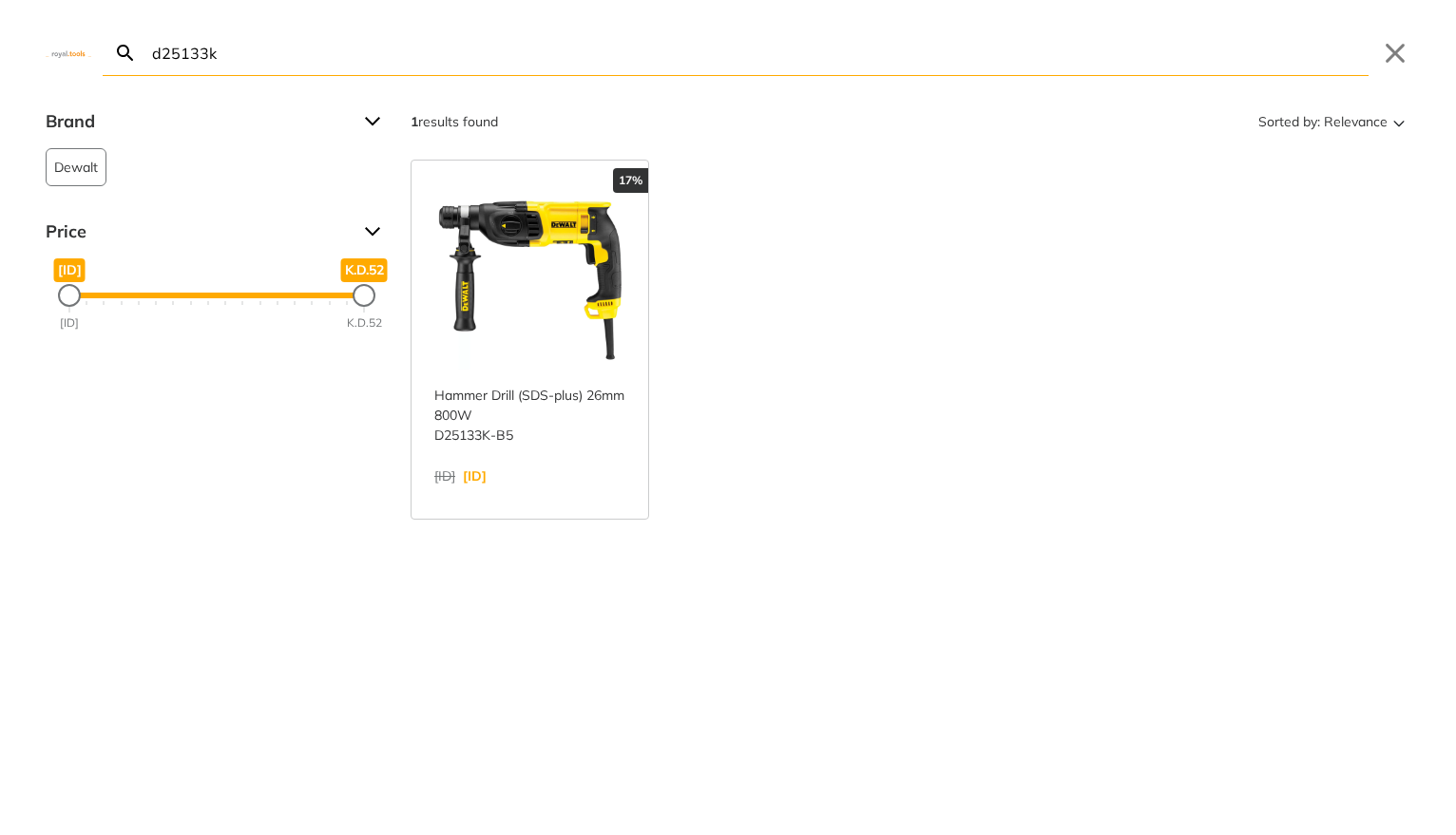 click on "d25133k" at bounding box center (758, 52) 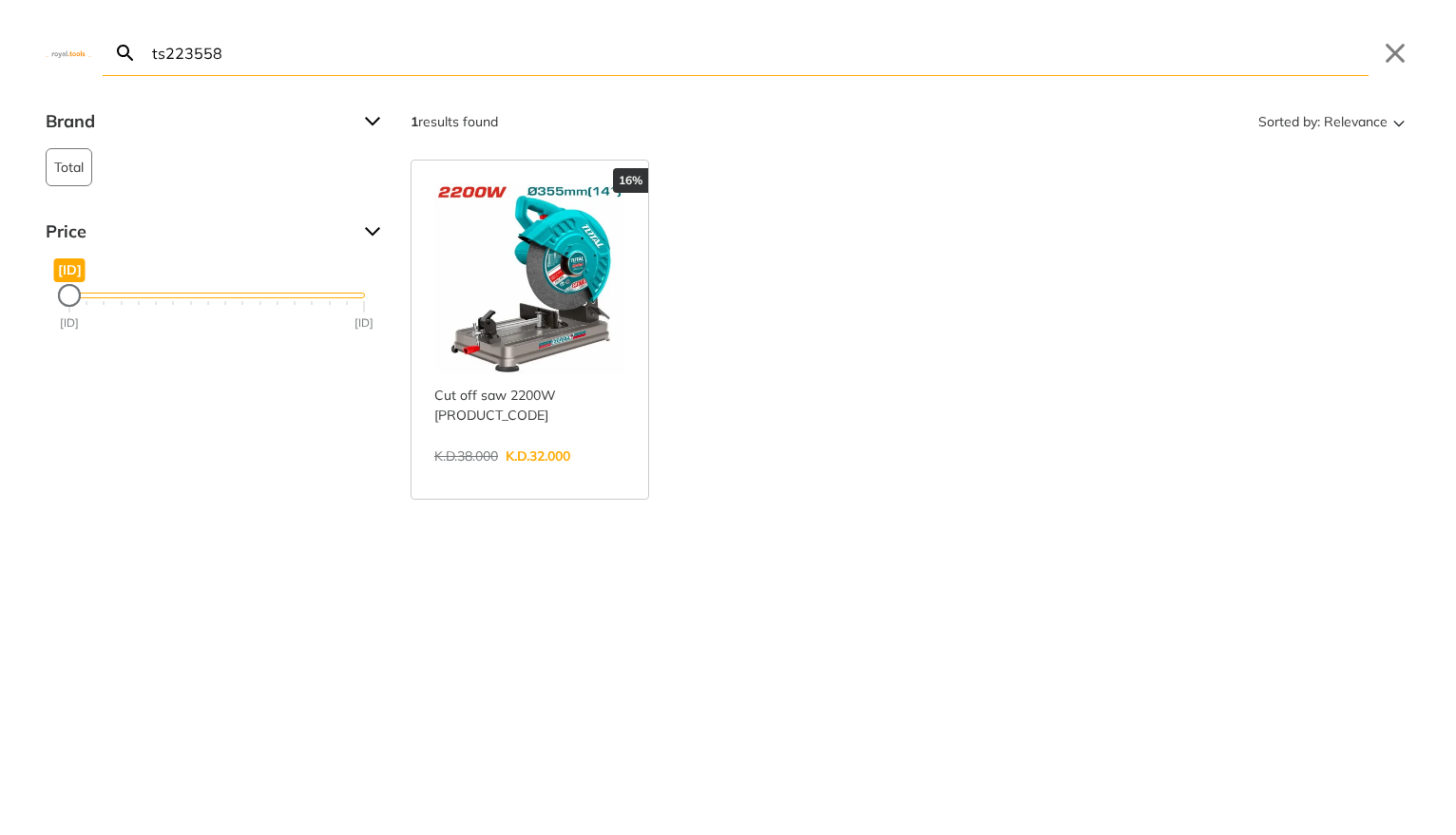 click on "ts223558" at bounding box center (758, 52) 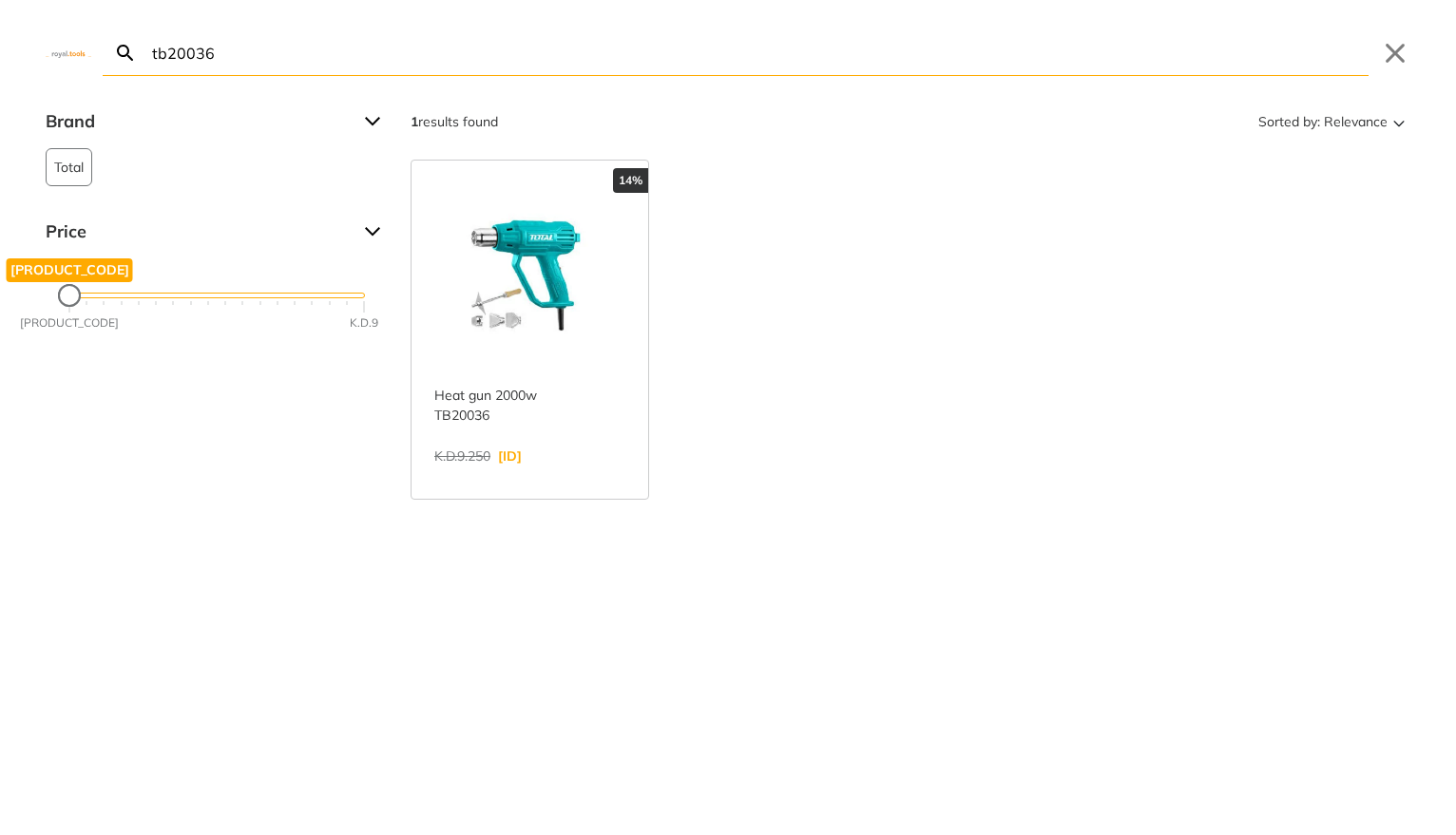 type on "tb20036" 